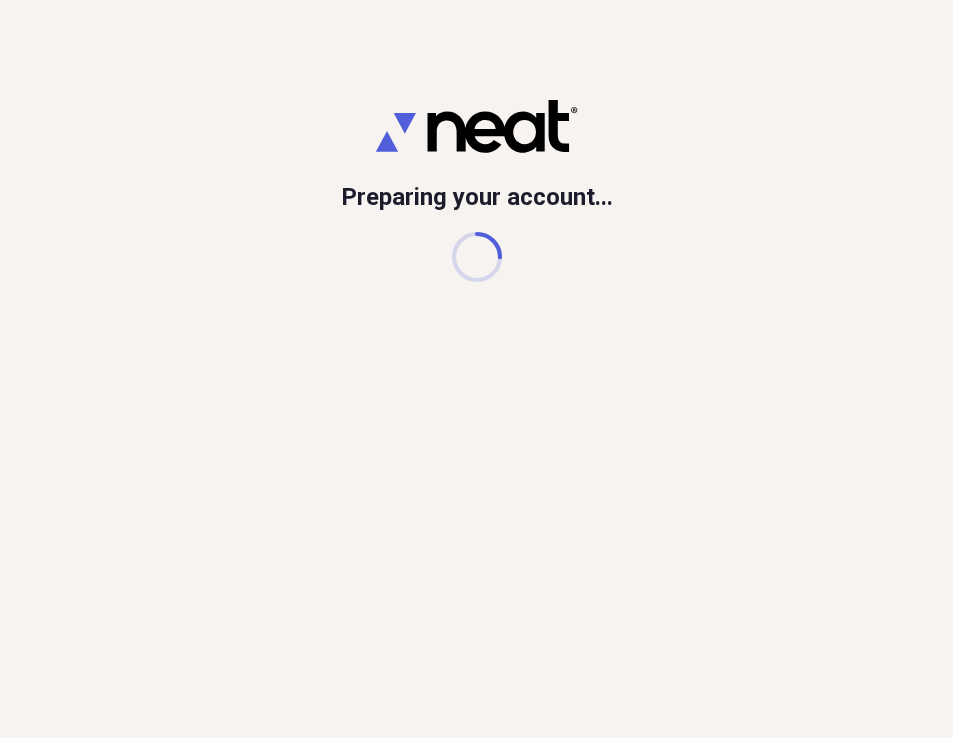 scroll, scrollTop: 0, scrollLeft: 0, axis: both 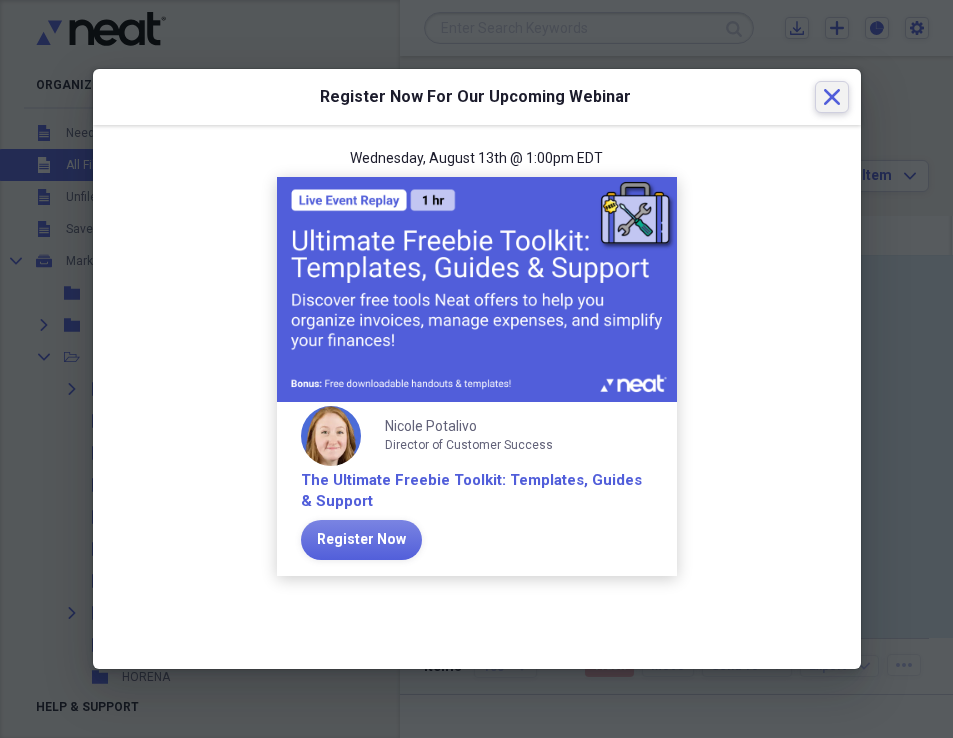 click 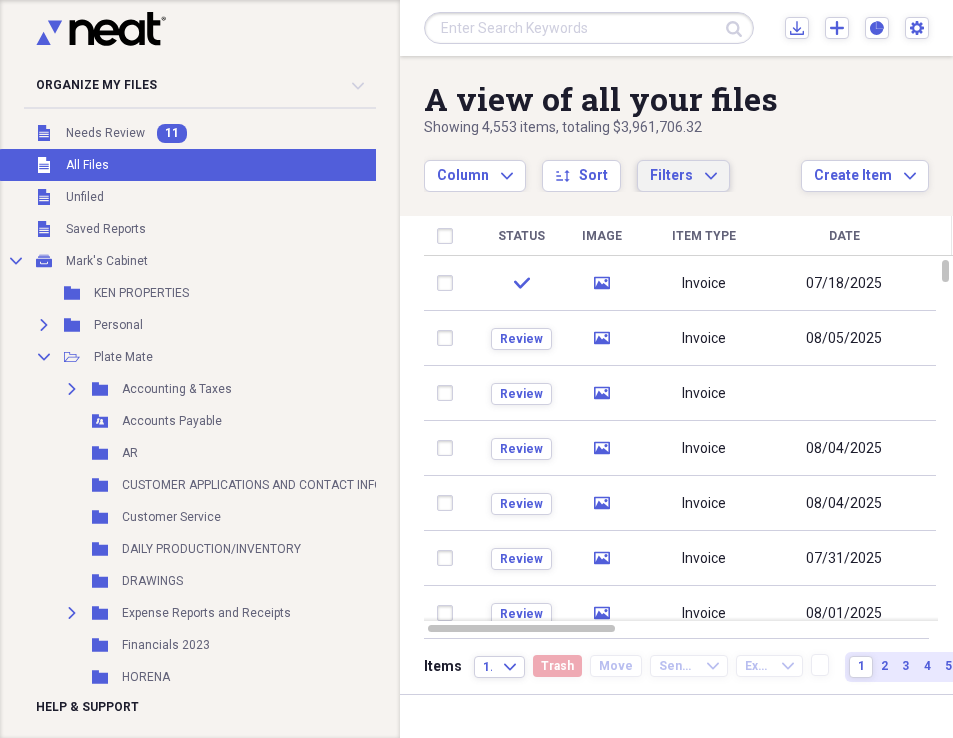 click on "Filters" at bounding box center (671, 175) 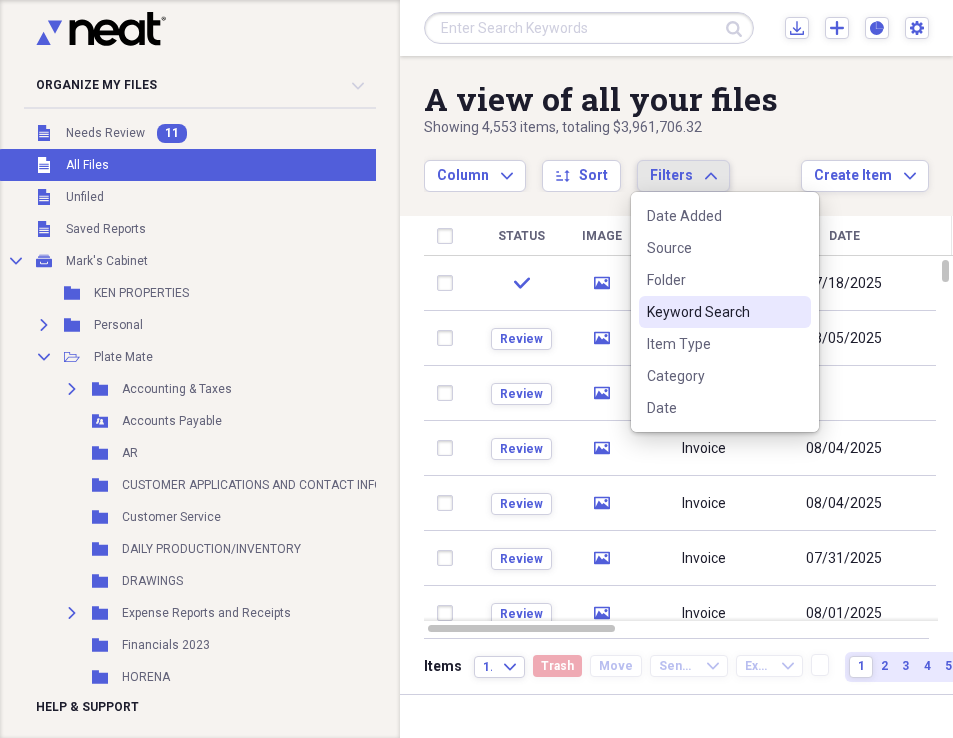 click on "Keyword Search" at bounding box center [713, 312] 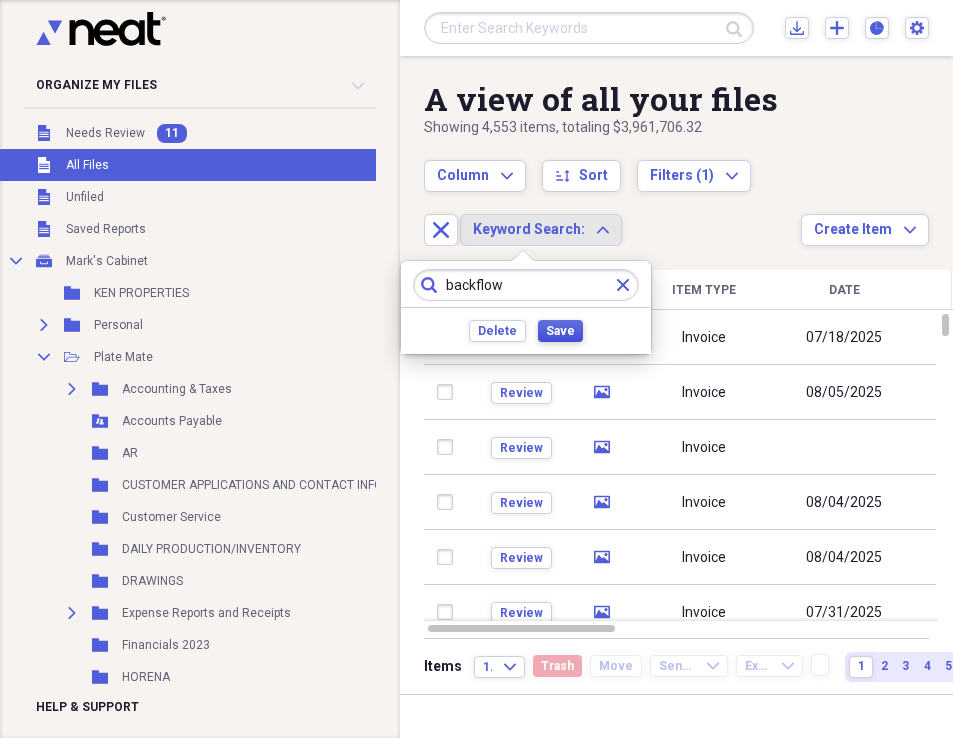 type on "backflow" 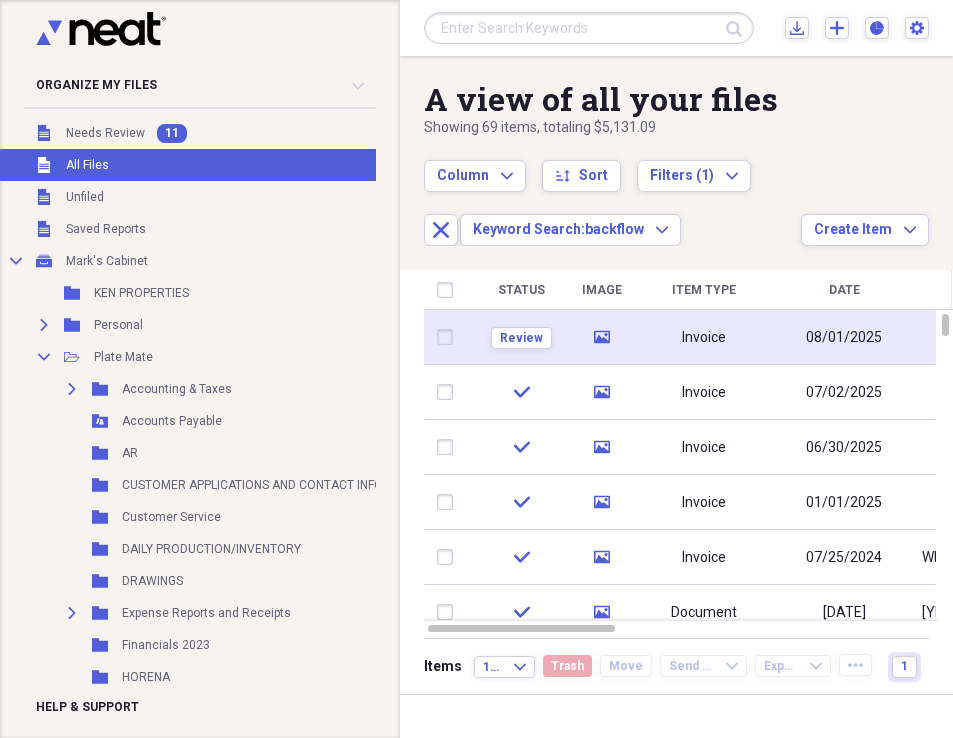 click on "Invoice" at bounding box center [704, 338] 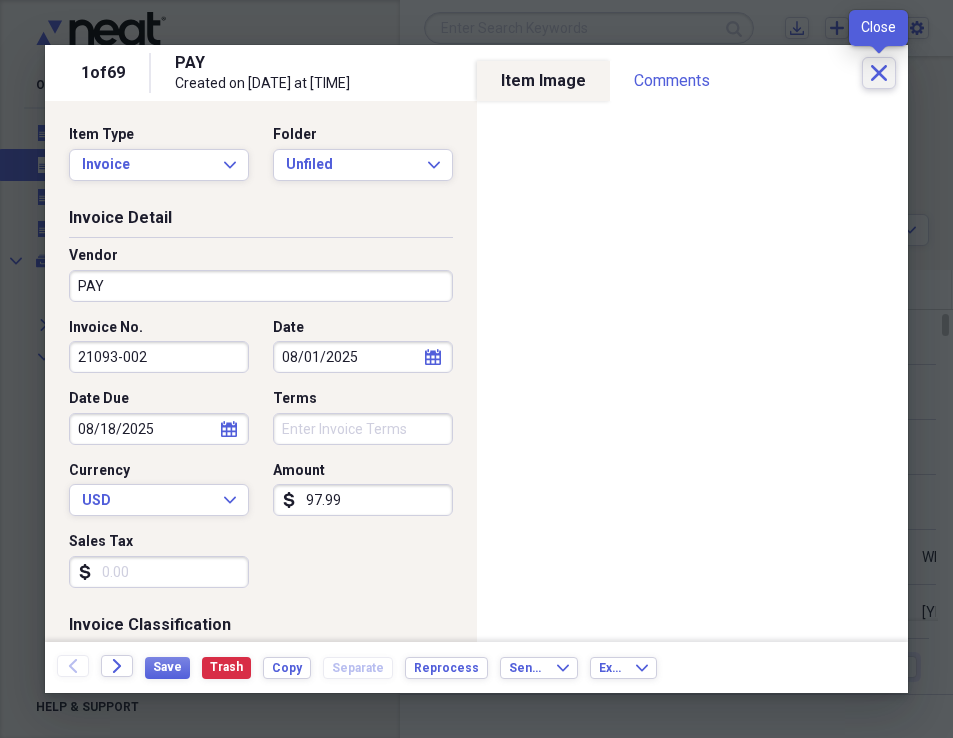 click on "Close" 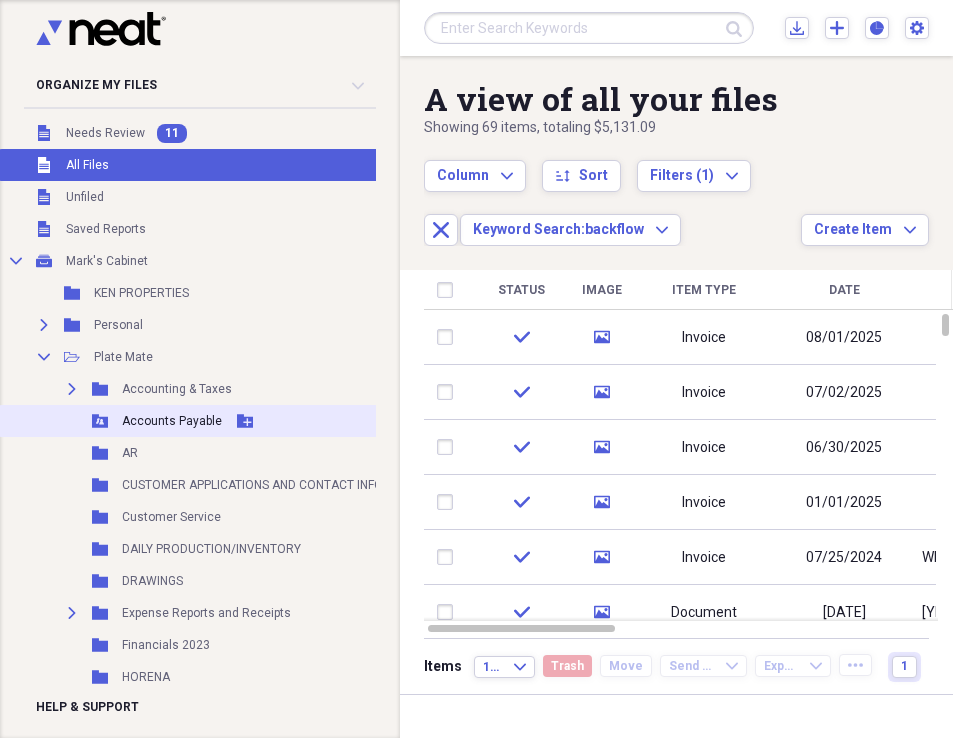 click on "Accounts Payable" at bounding box center (172, 421) 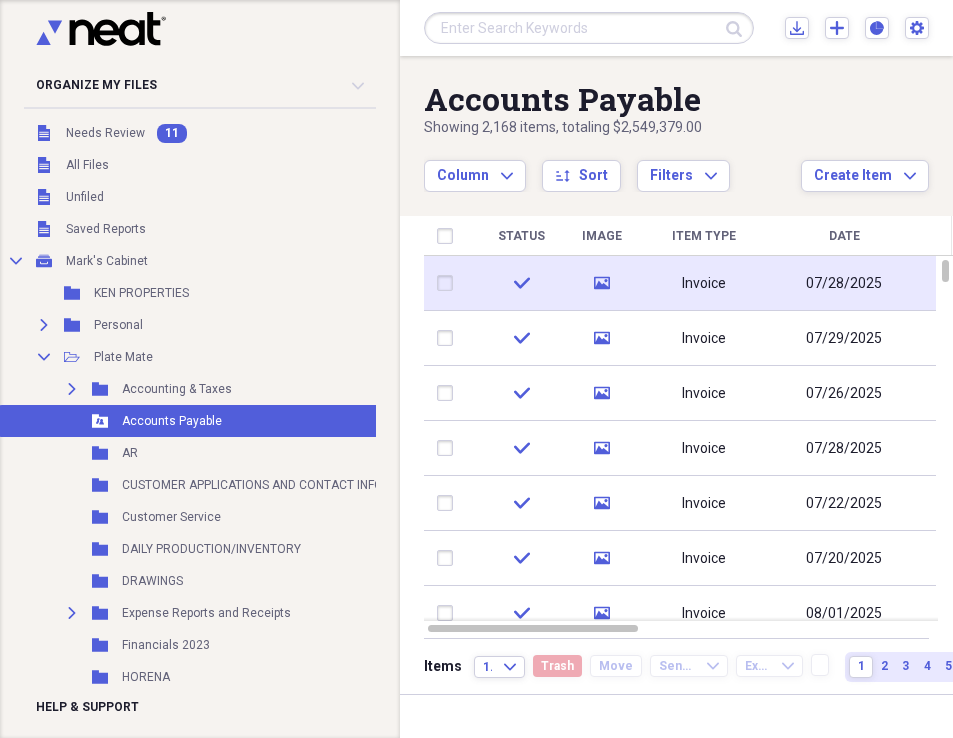 click on "Invoice" at bounding box center [704, 283] 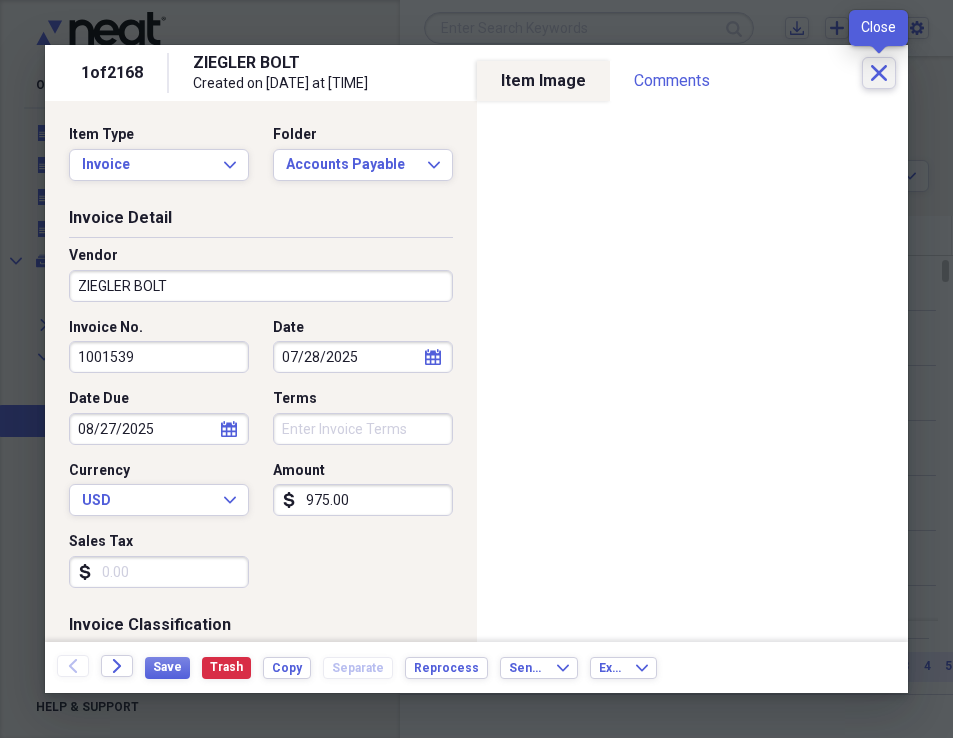 click 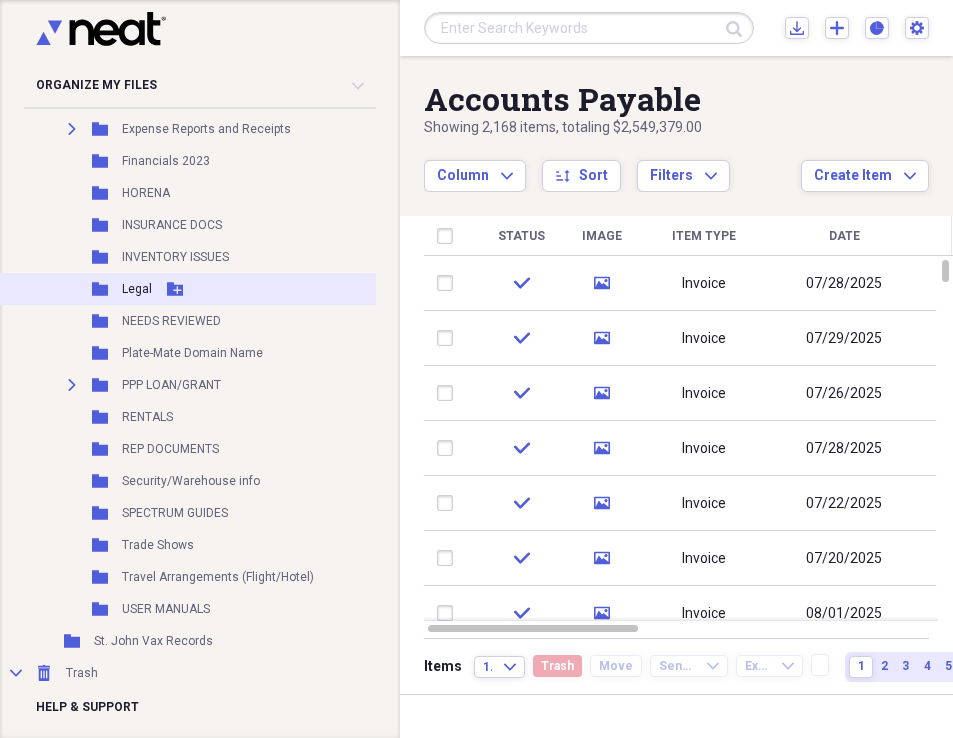 scroll, scrollTop: 500, scrollLeft: 0, axis: vertical 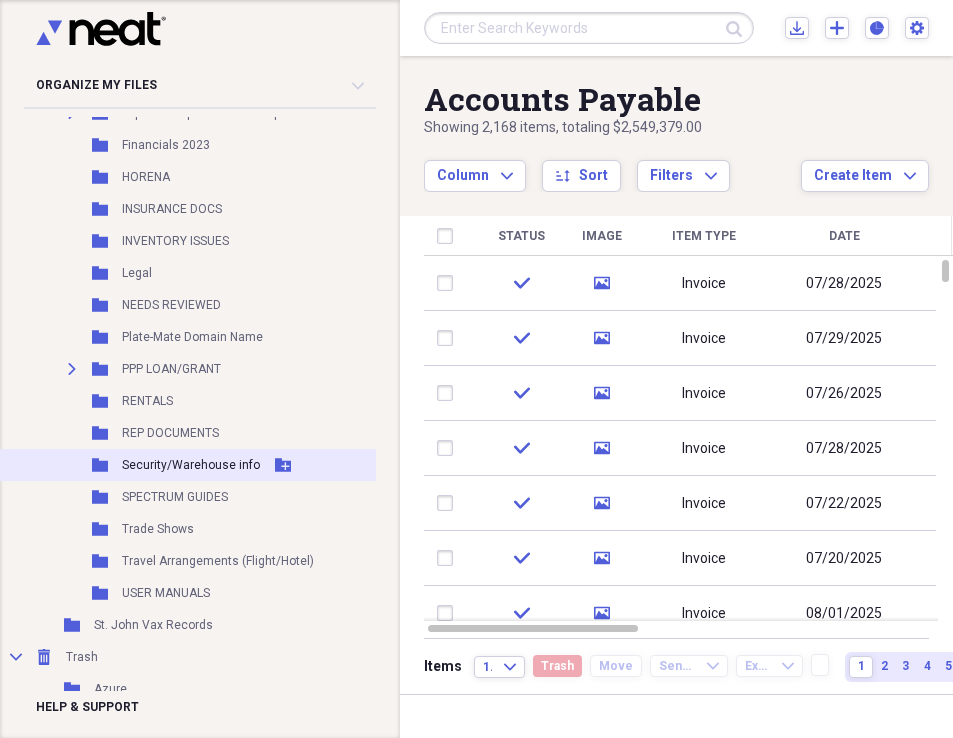 click on "Security/Warehouse info" at bounding box center [191, 465] 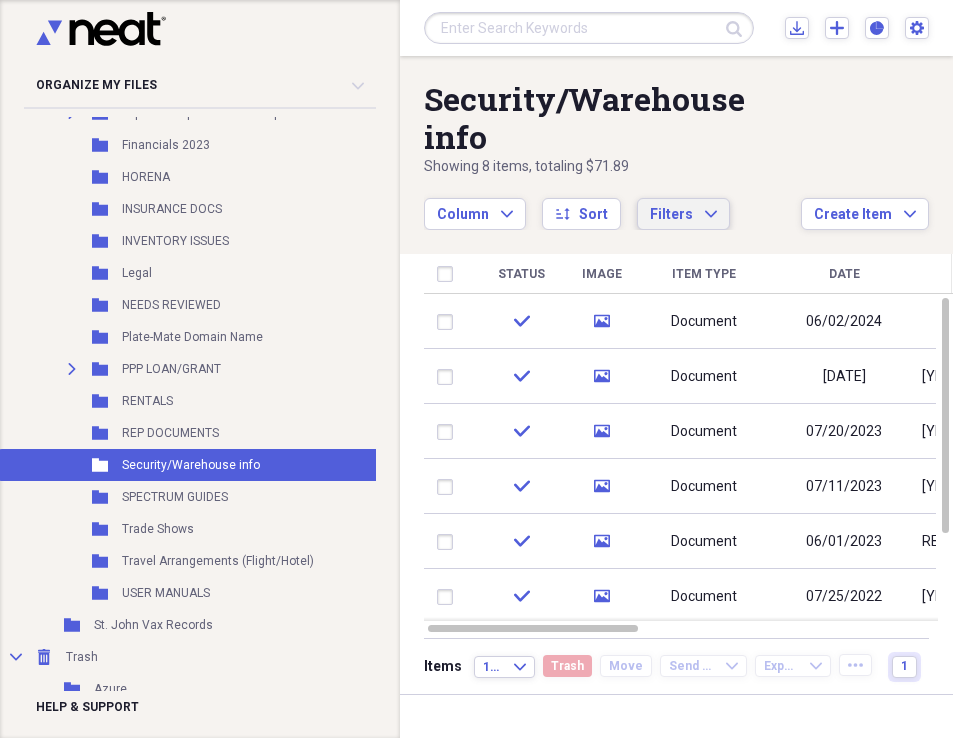 click on "Expand" 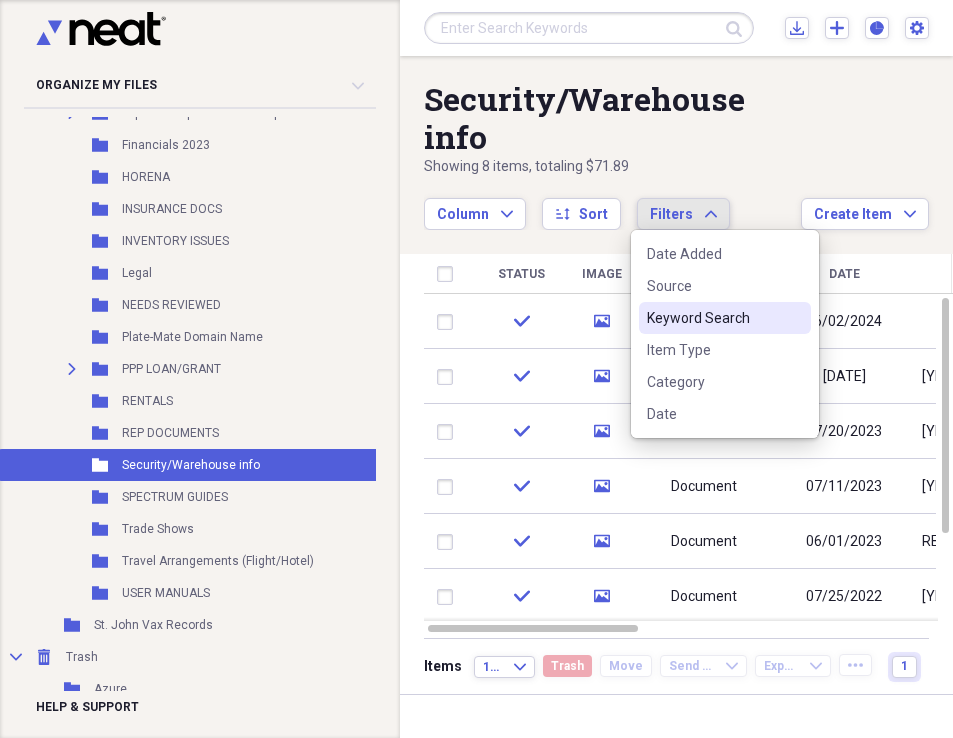 click on "Keyword Search" at bounding box center (713, 318) 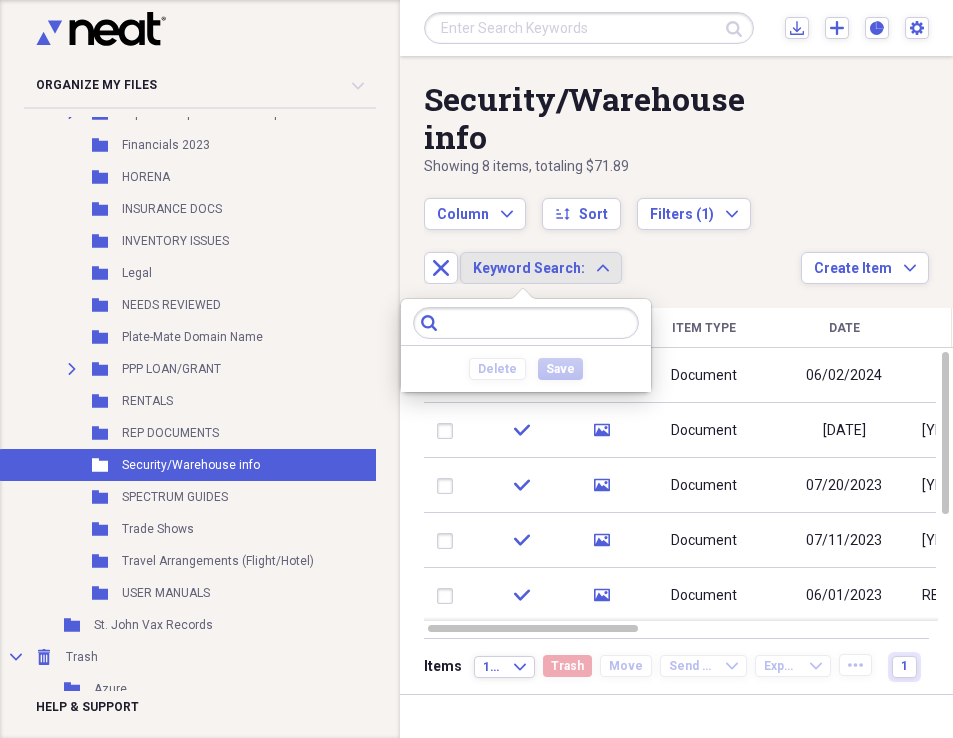 click at bounding box center (526, 323) 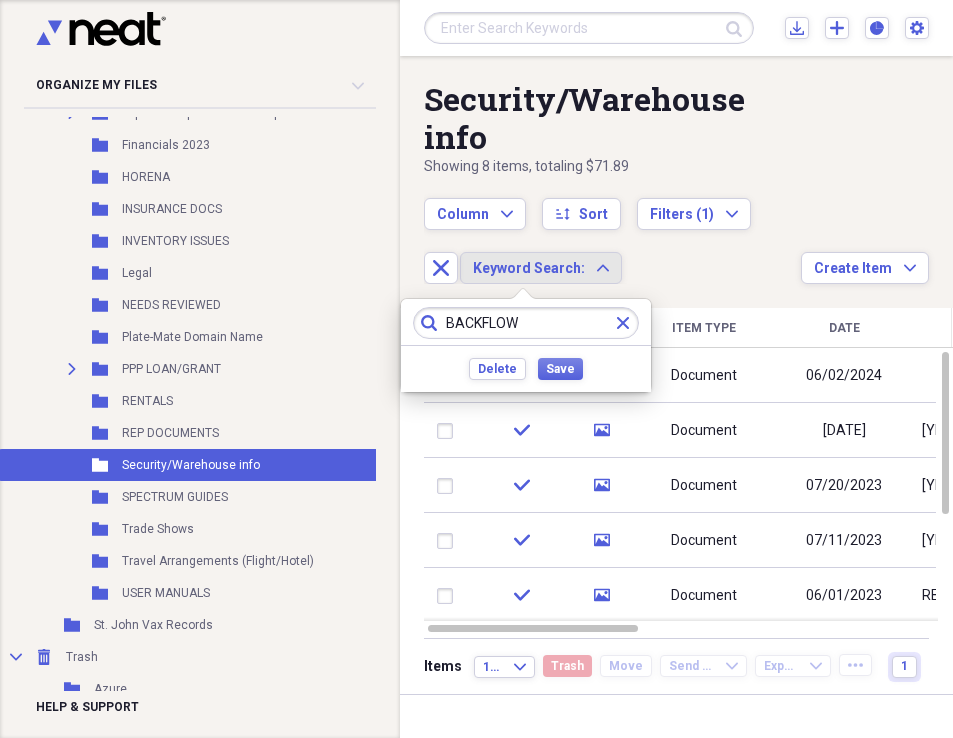 type on "BACKFLOW" 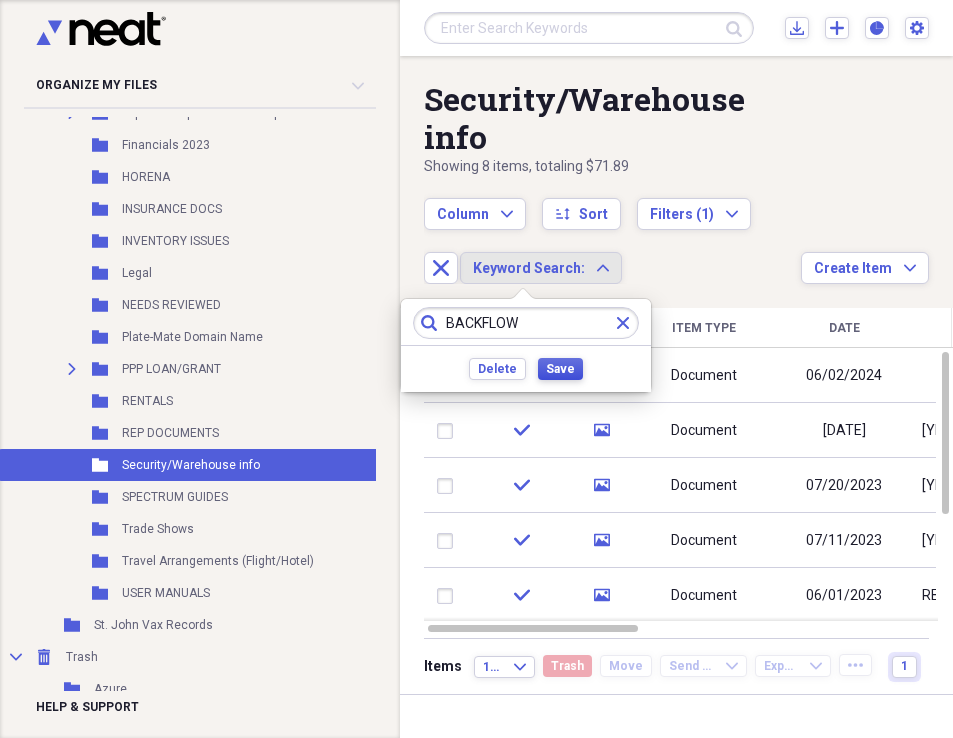 click on "Save" at bounding box center [560, 369] 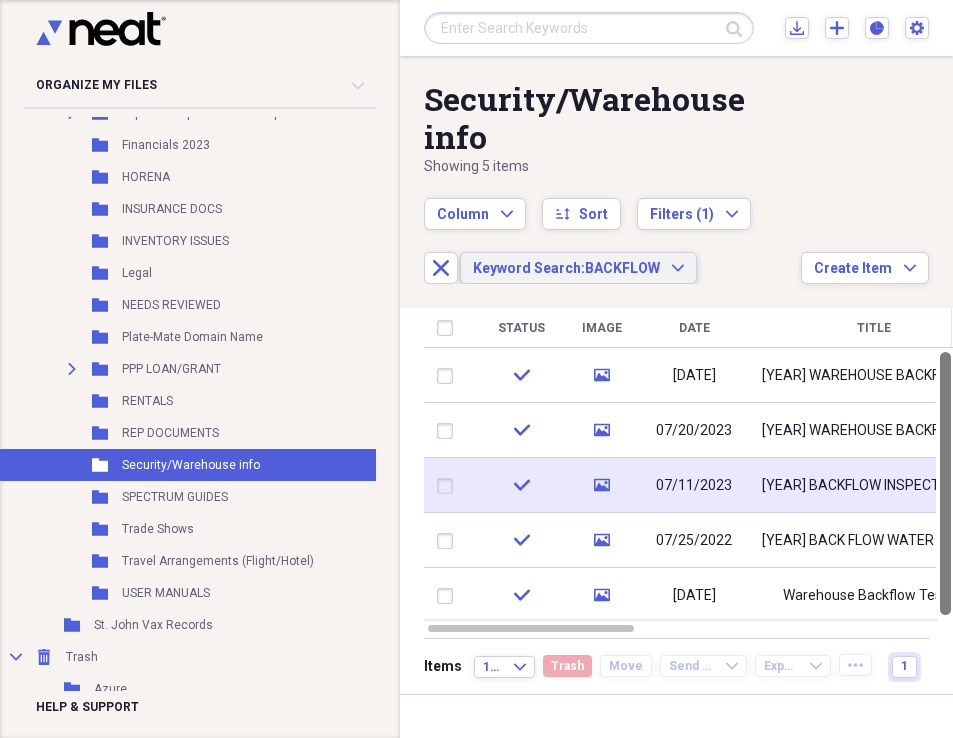 drag, startPoint x: 944, startPoint y: 398, endPoint x: 935, endPoint y: 498, distance: 100.40418 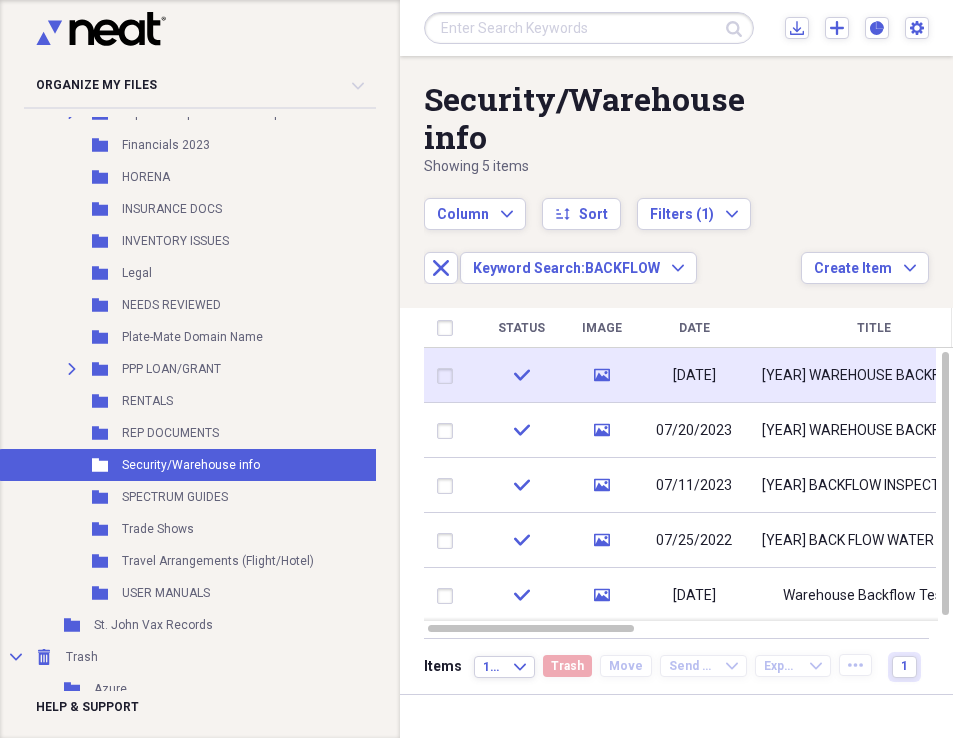 click on "[YEAR] WAREHOUSE BACKFLOW LETTER" at bounding box center (874, 376) 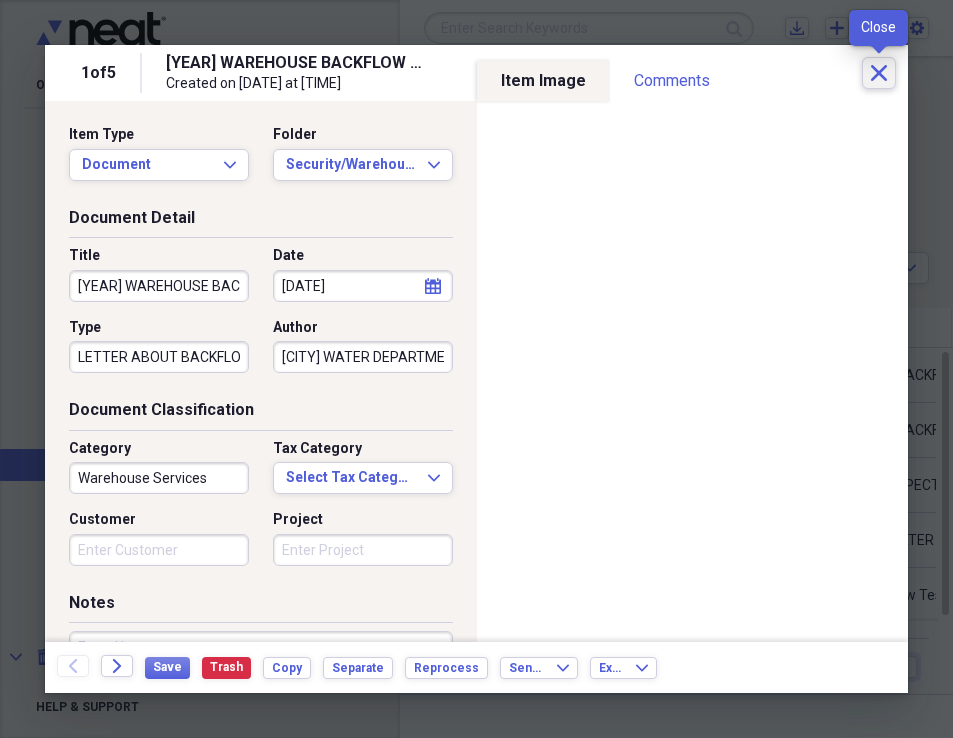 click 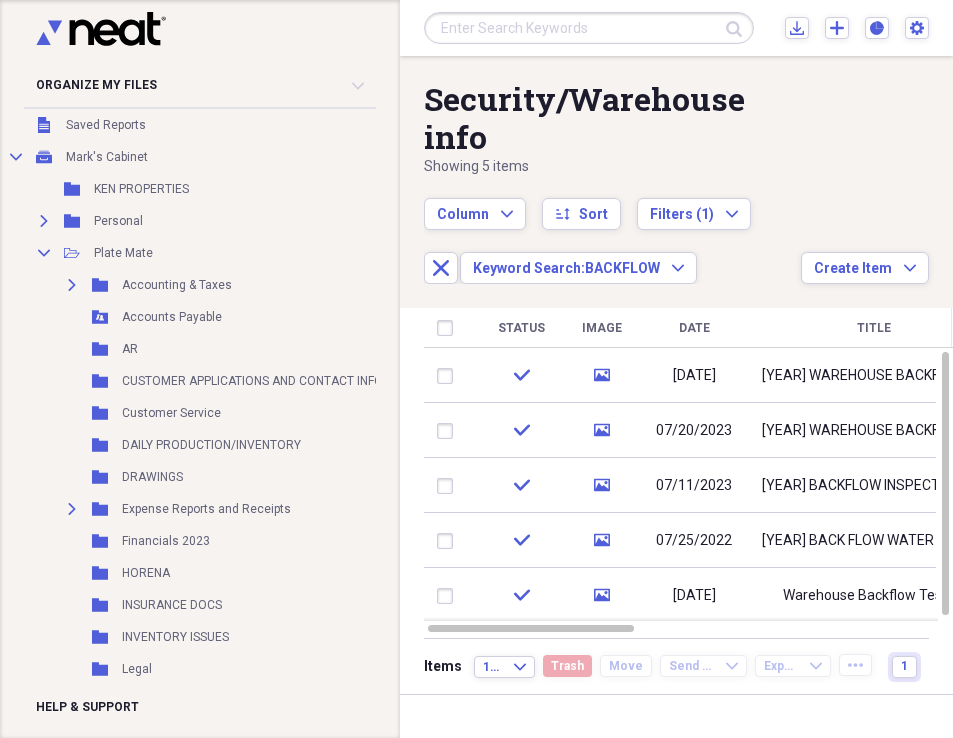 scroll, scrollTop: 83, scrollLeft: 0, axis: vertical 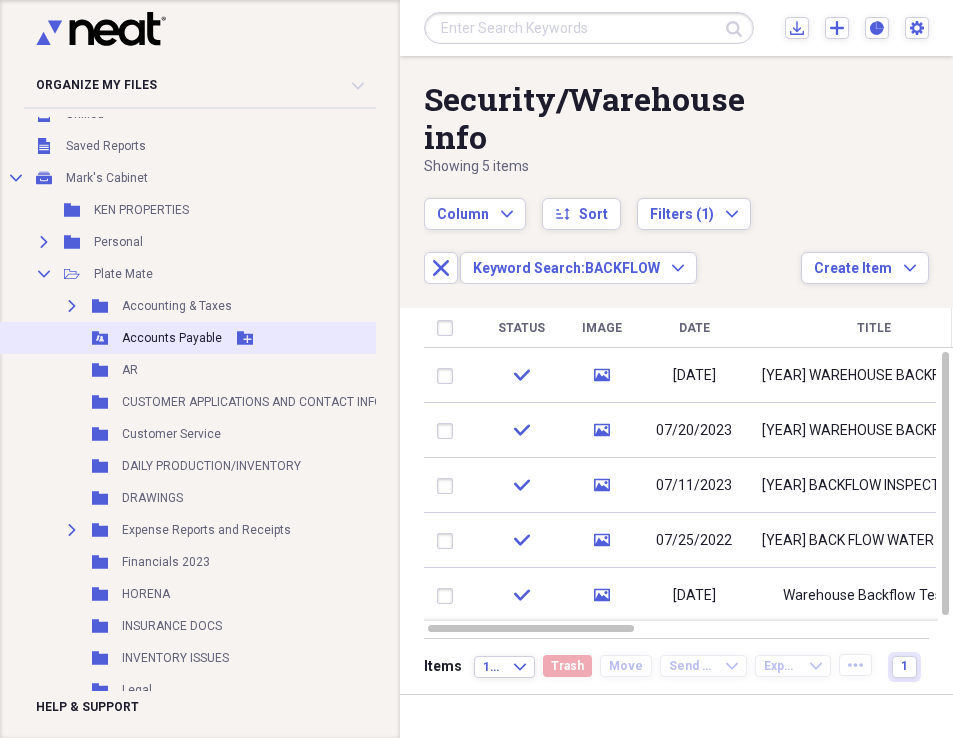 click on "Accounts Payable" at bounding box center [172, 338] 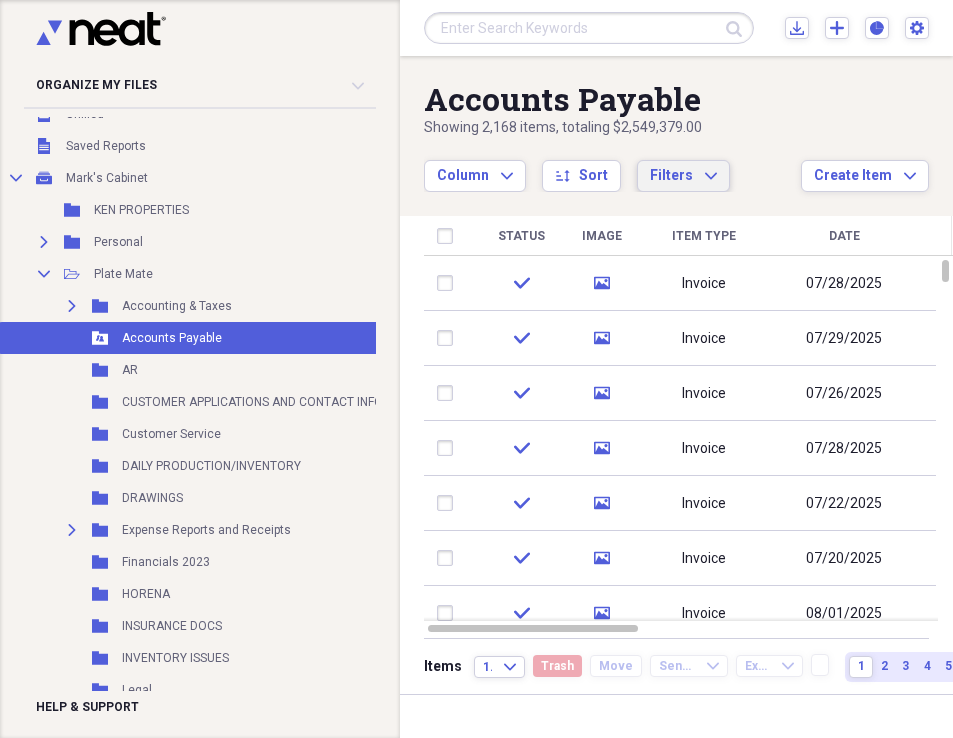click on "Filters  Expand" at bounding box center [683, 176] 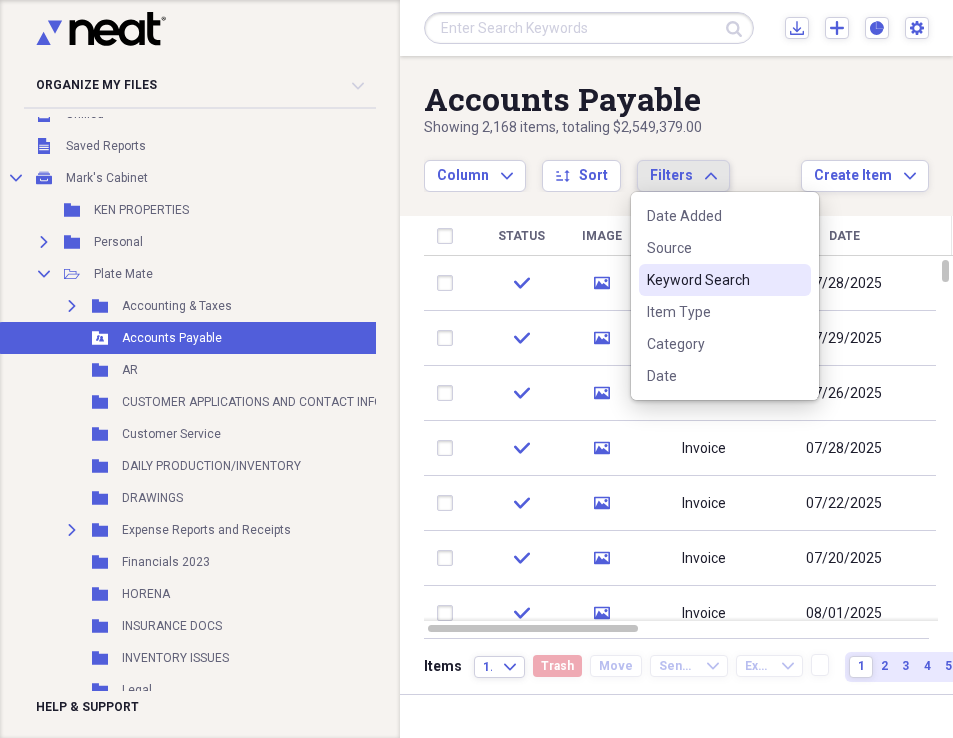 click on "Keyword Search" at bounding box center (713, 280) 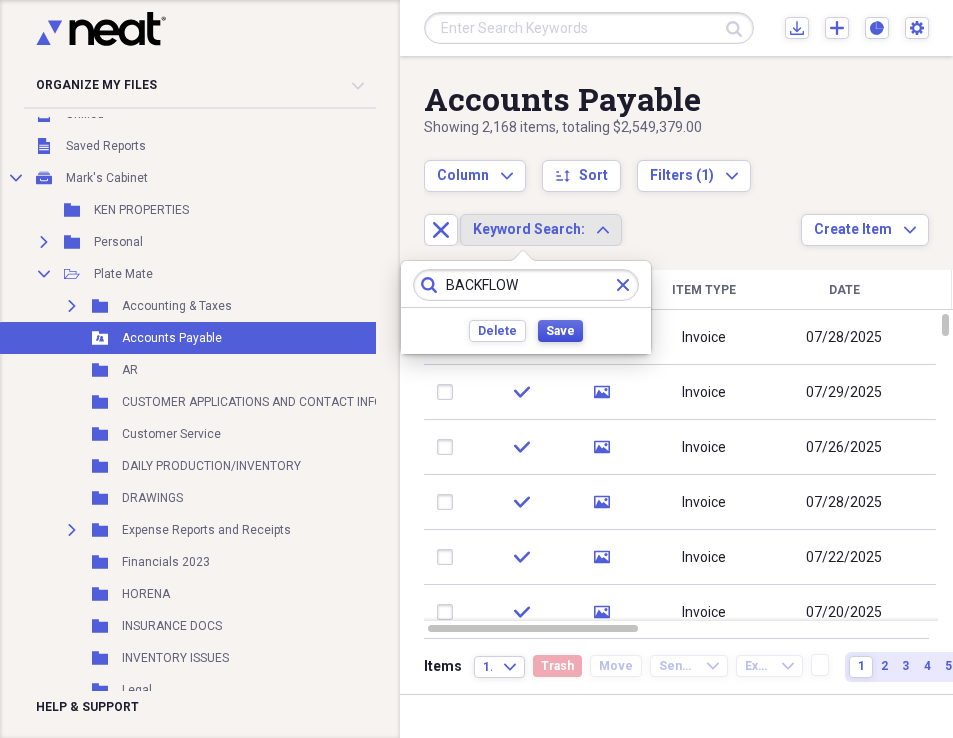 type on "BACKFLOW" 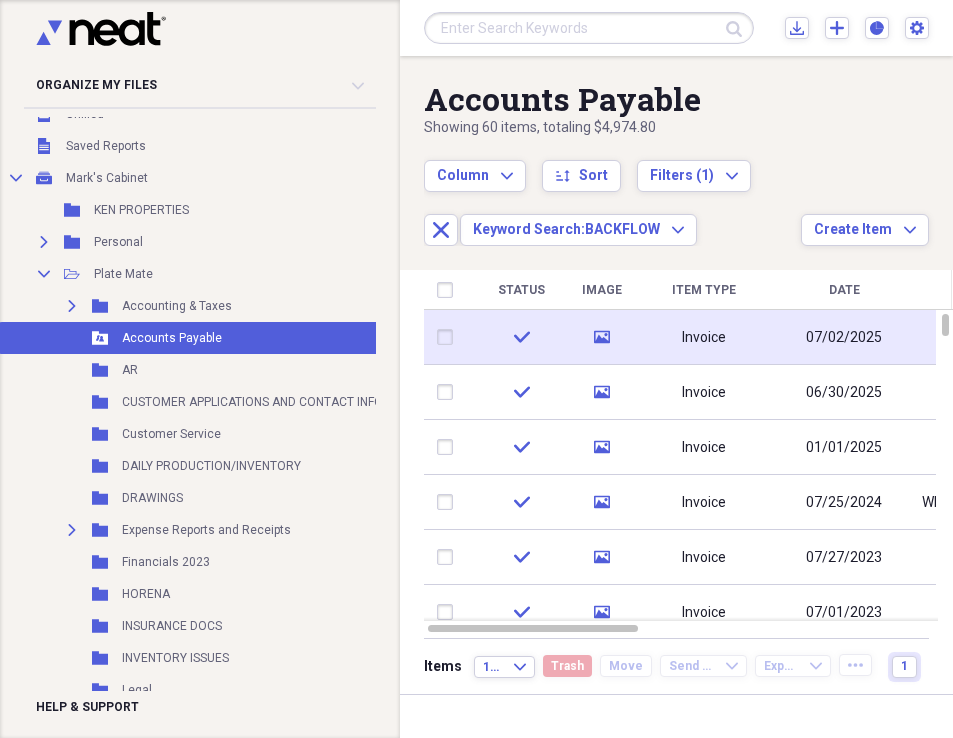 click on "Invoice" at bounding box center (704, 338) 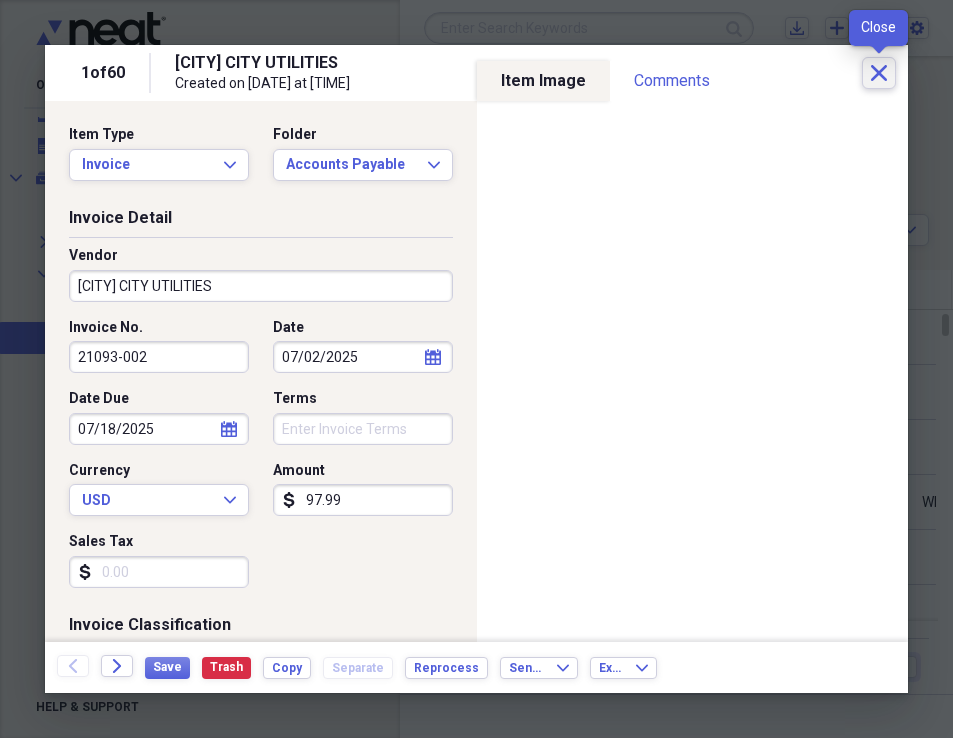 click on "Close" at bounding box center (879, 73) 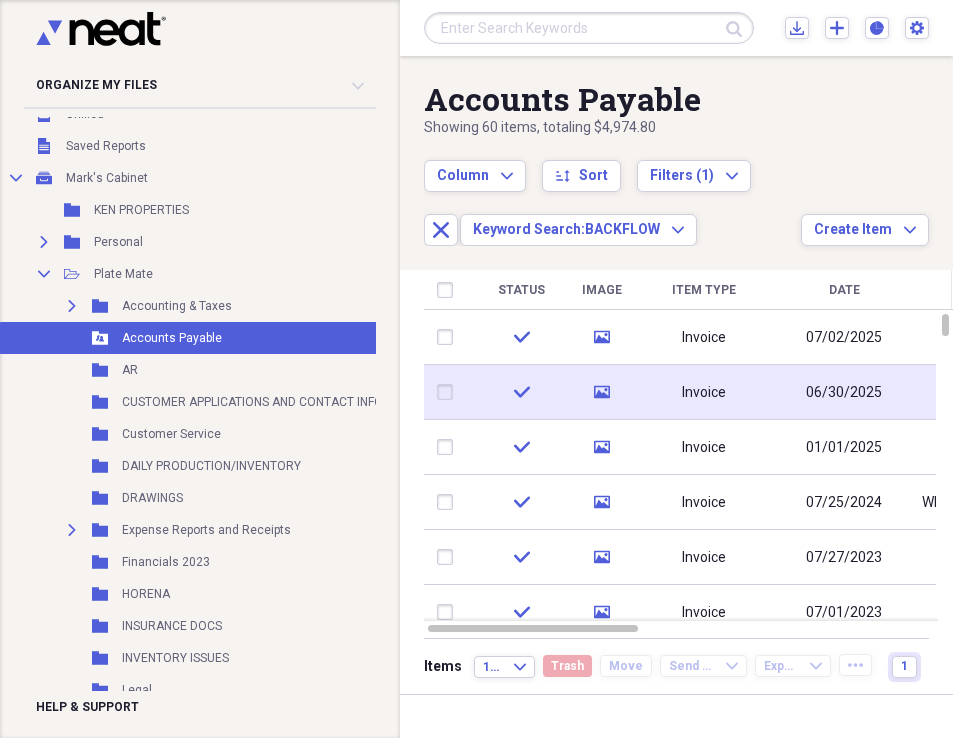 click on "Invoice" at bounding box center (704, 392) 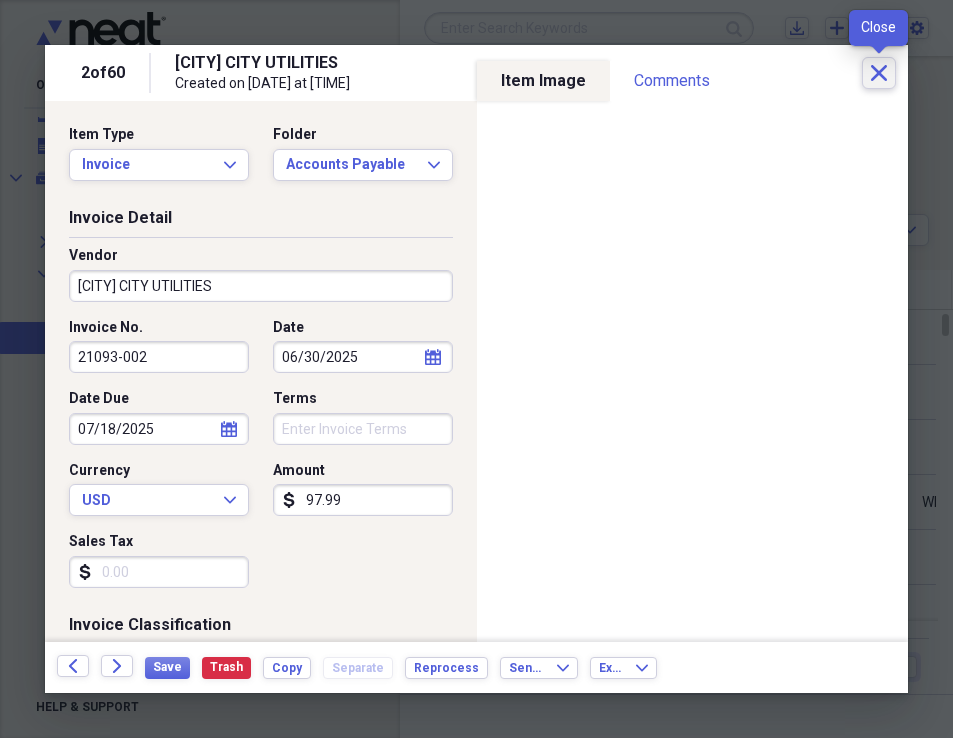 click on "Close" at bounding box center (879, 73) 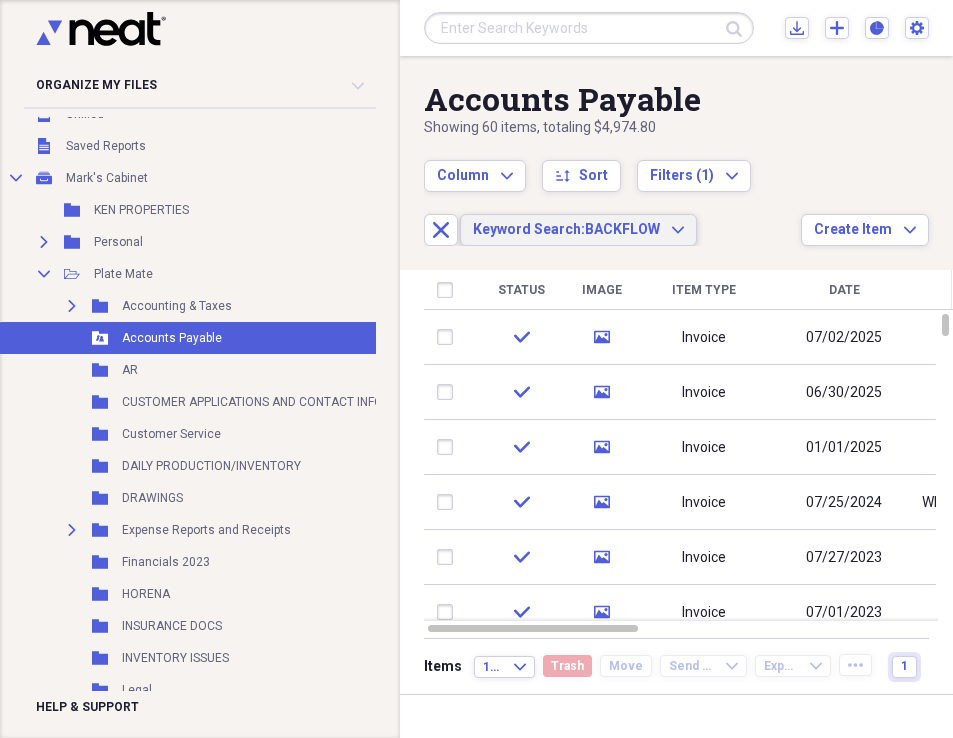 click on "Keyword Search: BACKFLOW Expand" at bounding box center (578, 230) 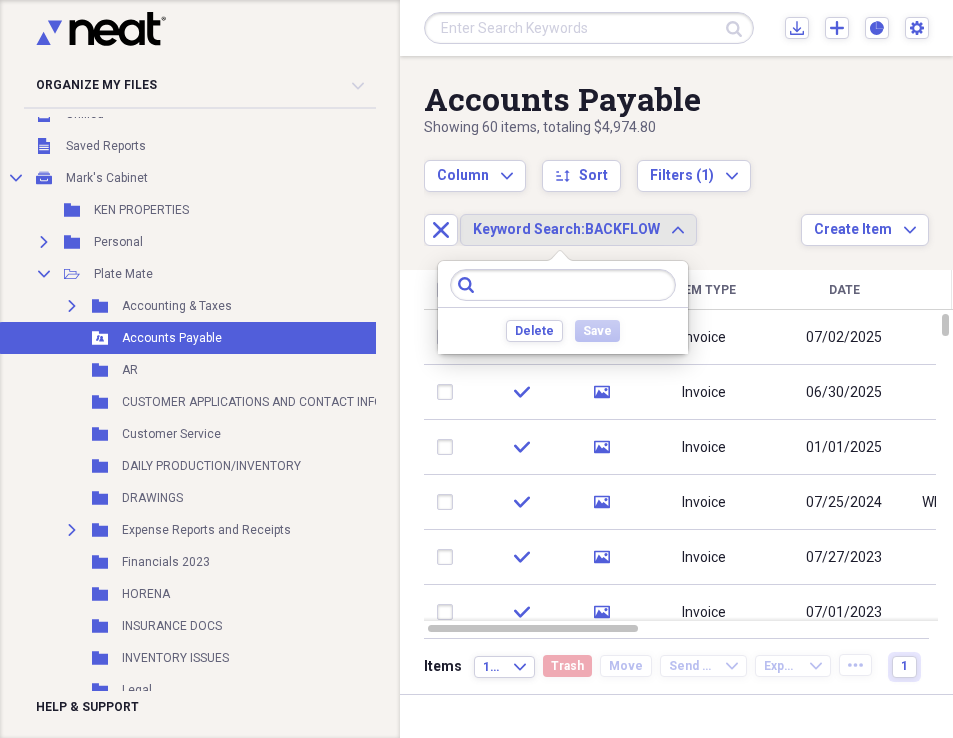 click at bounding box center (563, 285) 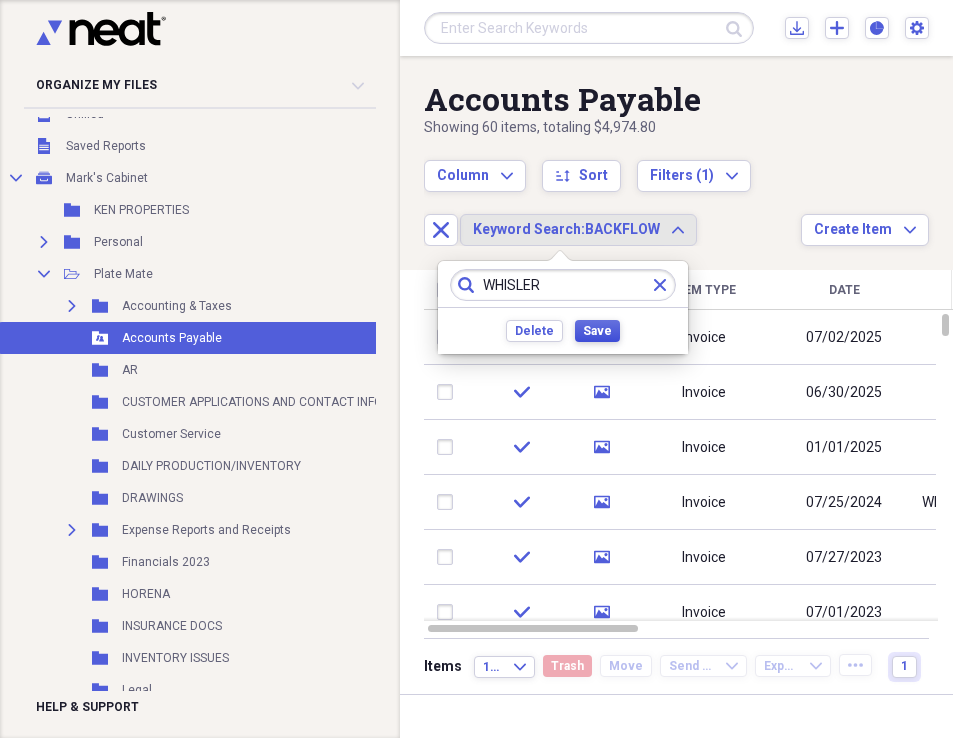 type on "WHISLER" 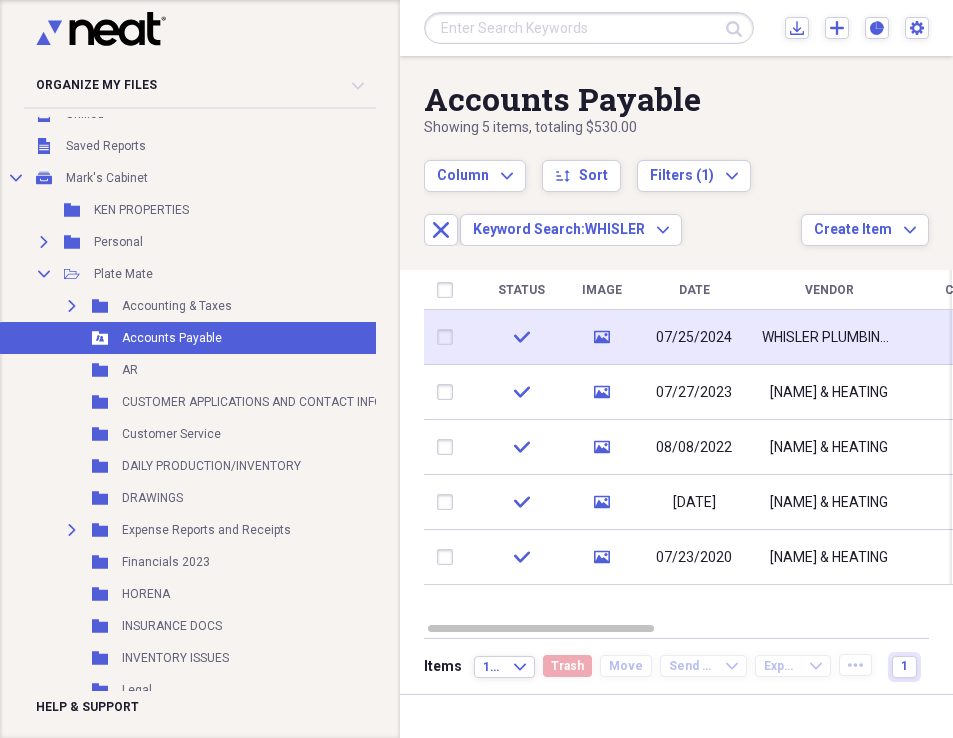 click on "07/25/2024" at bounding box center [694, 338] 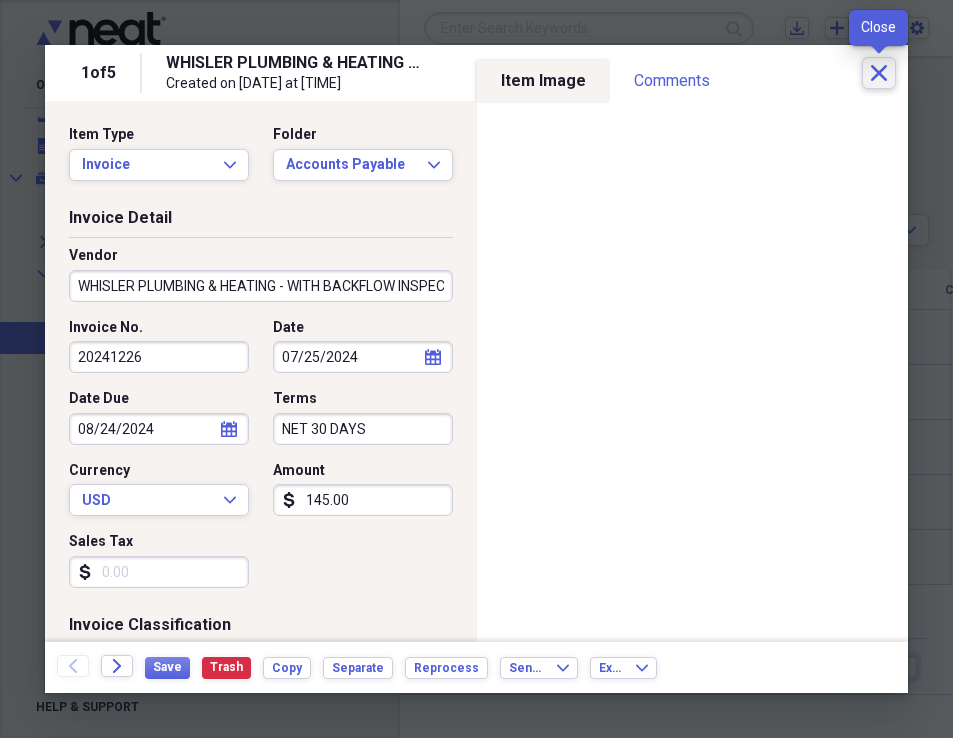click on "Close" 